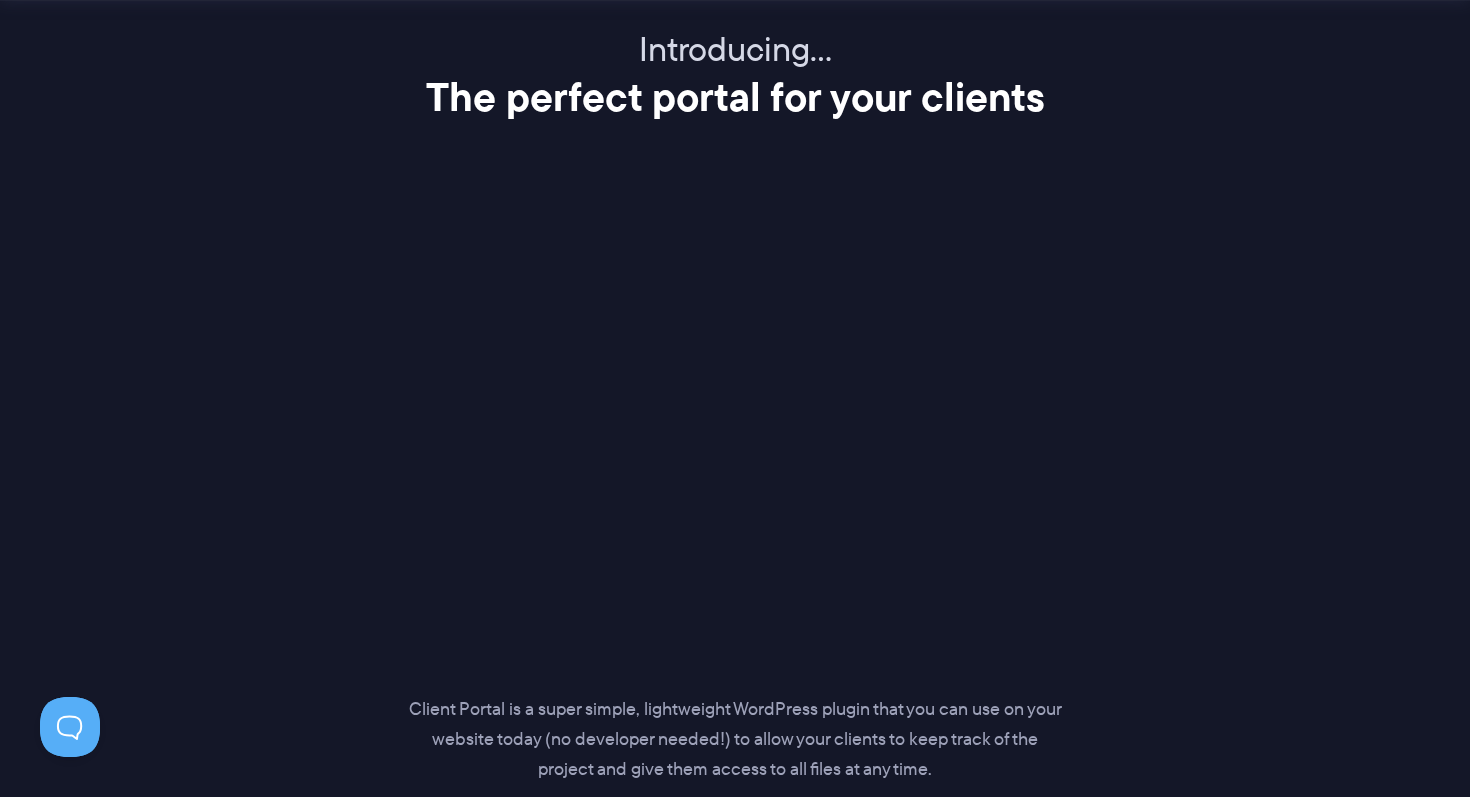 scroll, scrollTop: 2529, scrollLeft: 0, axis: vertical 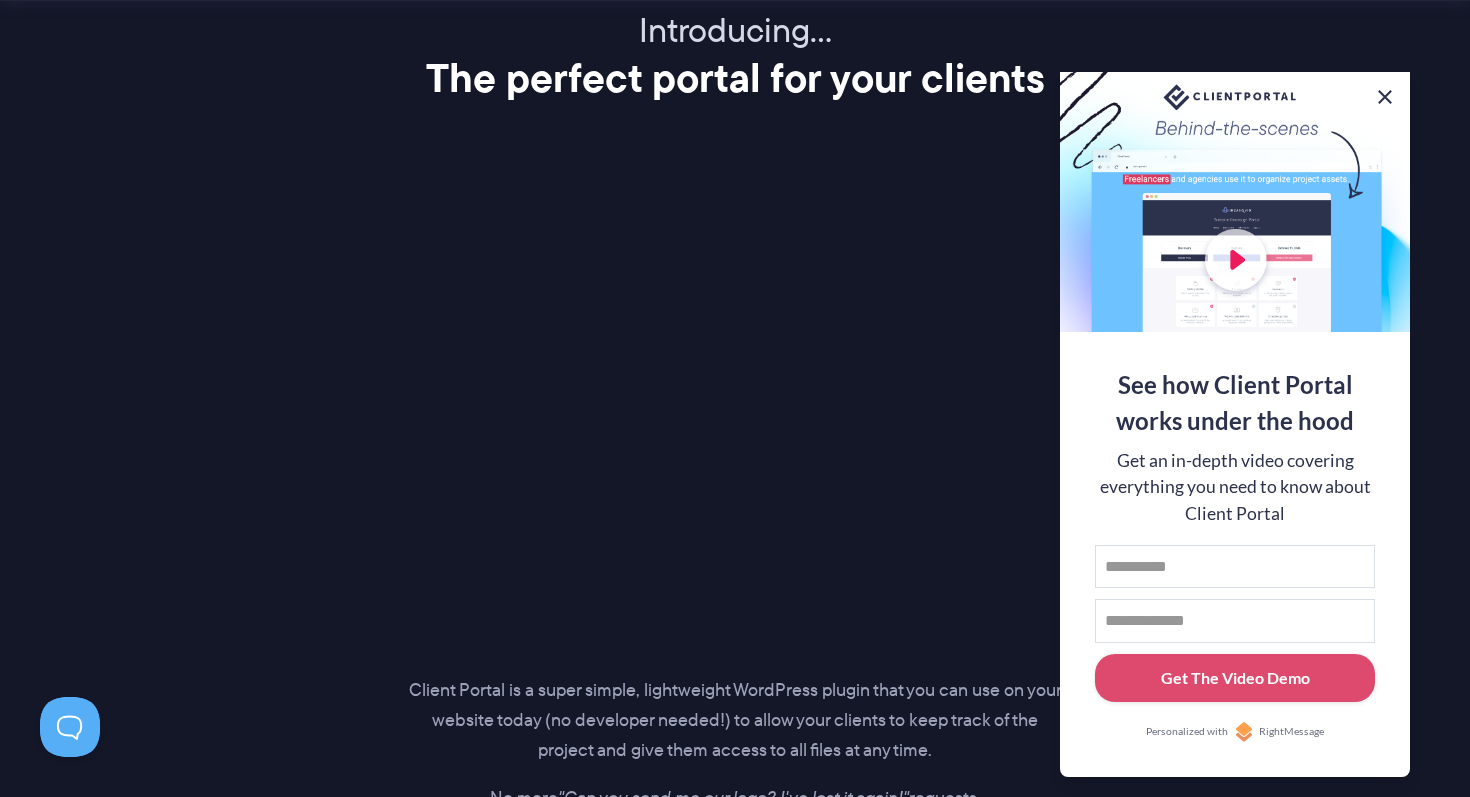click at bounding box center [1385, 97] 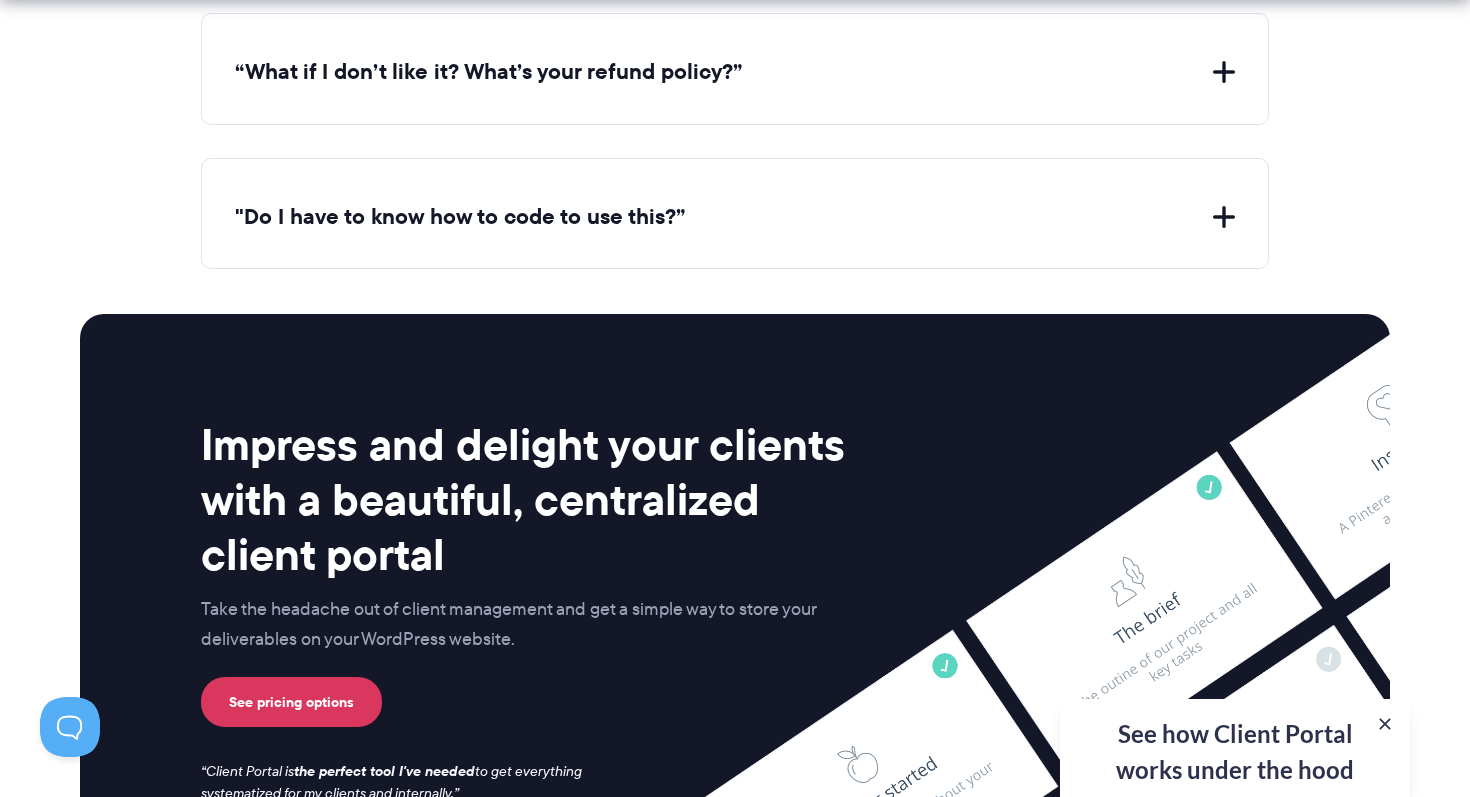 scroll, scrollTop: 8381, scrollLeft: 0, axis: vertical 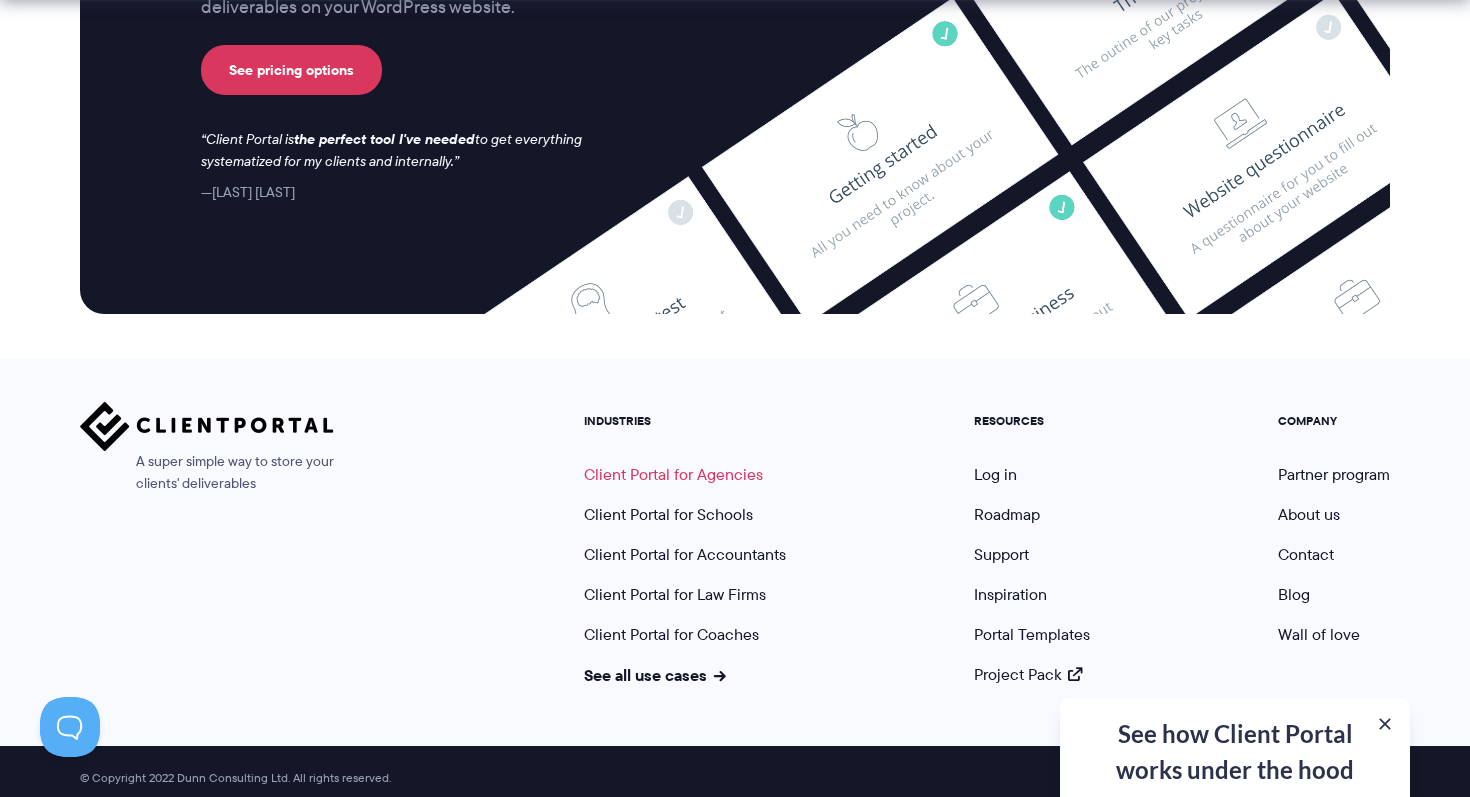click on "Client Portal for Agencies" at bounding box center (673, 474) 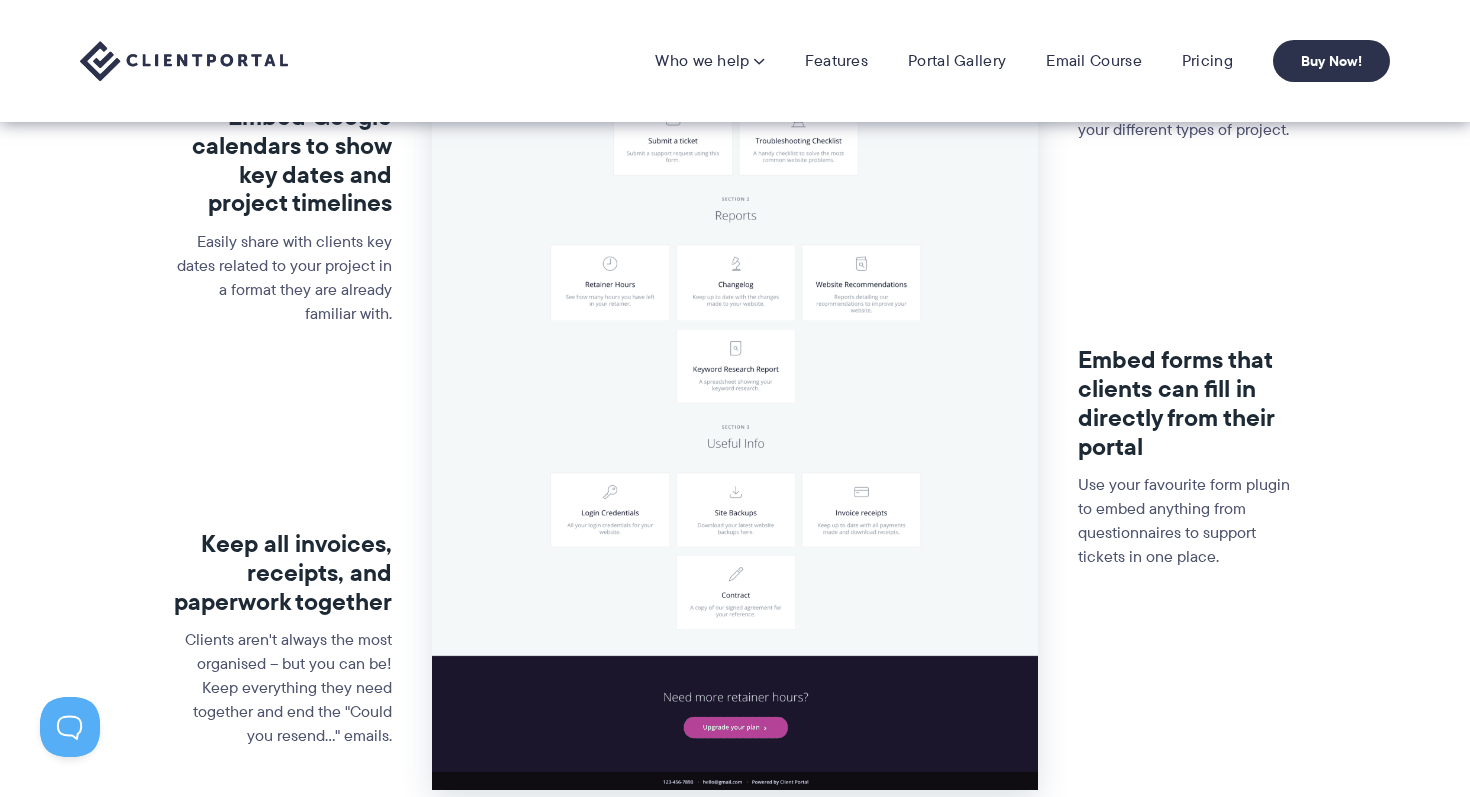 scroll, scrollTop: 0, scrollLeft: 0, axis: both 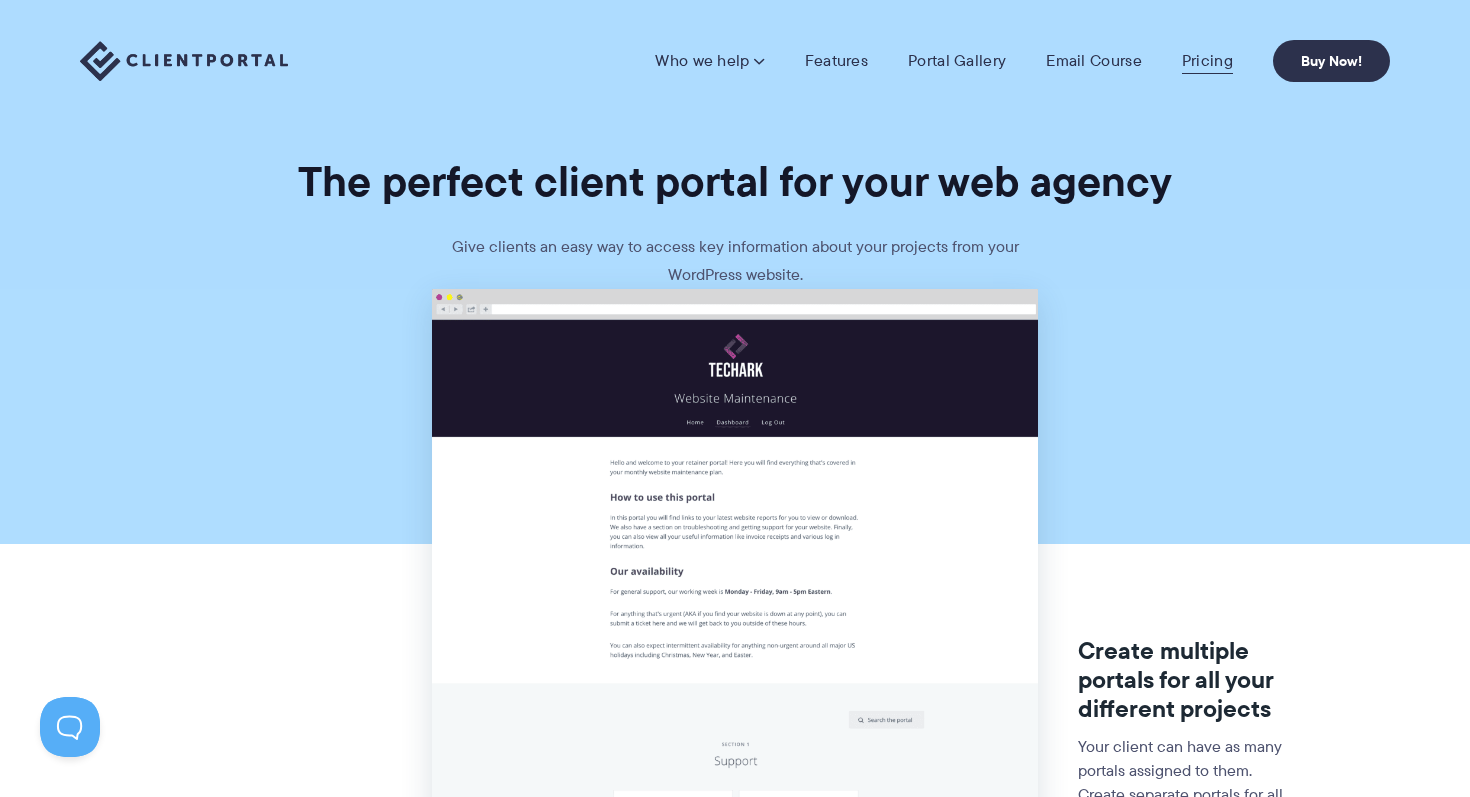 click on "Pricing" at bounding box center (1207, 61) 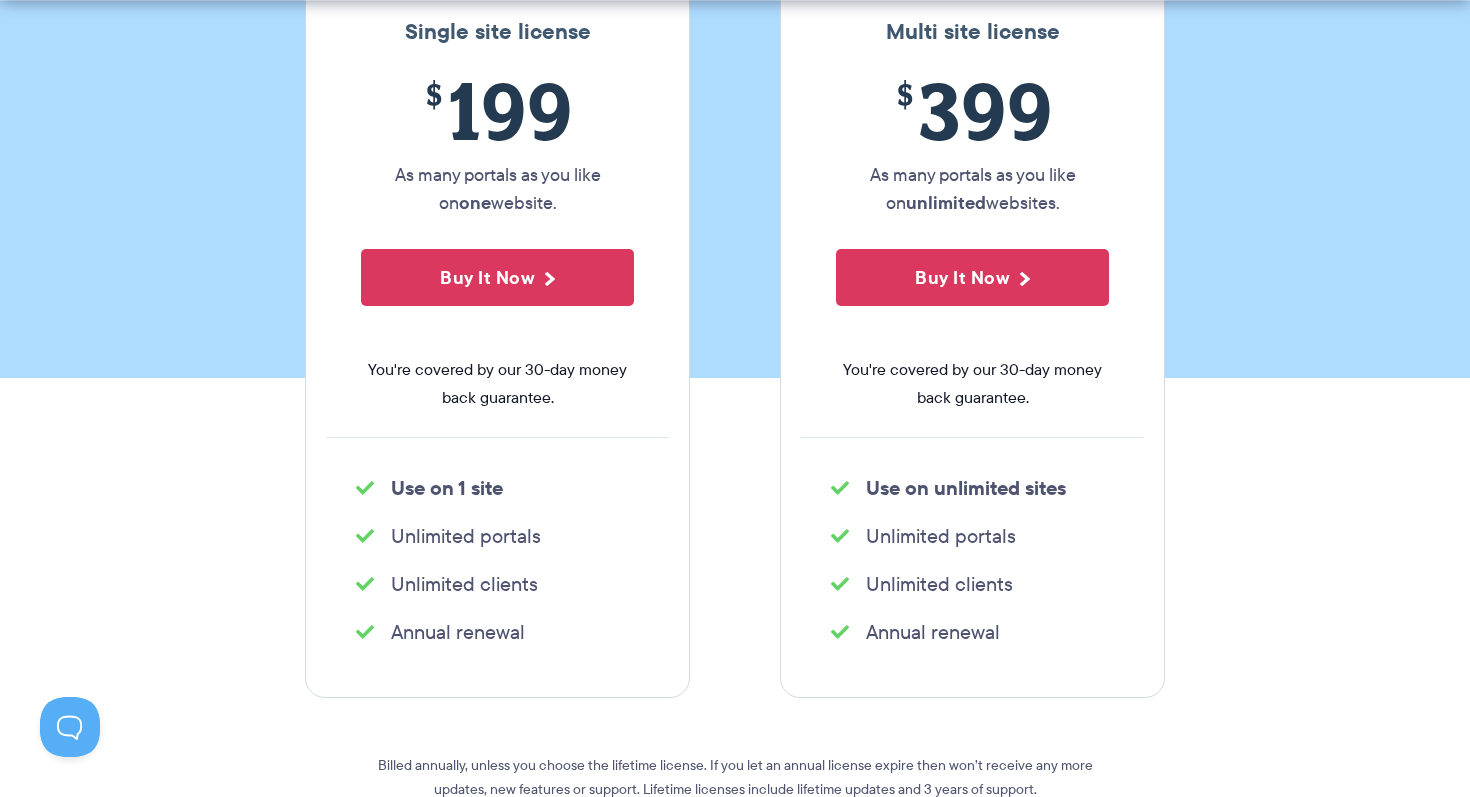 scroll, scrollTop: 0, scrollLeft: 0, axis: both 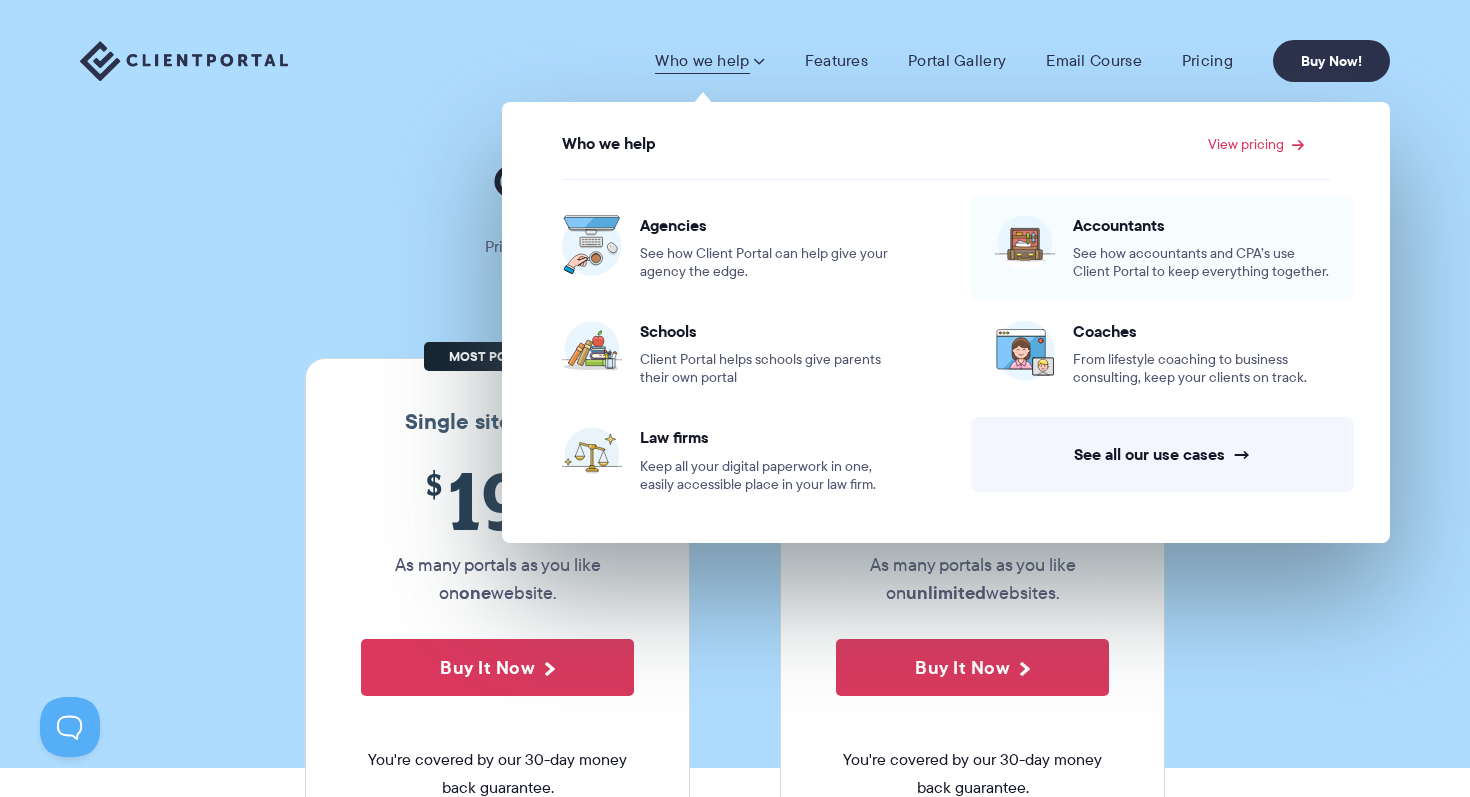 click on "Accountants   See how accountants and CPA’s use Client Portal to keep everything together." at bounding box center (1162, 248) 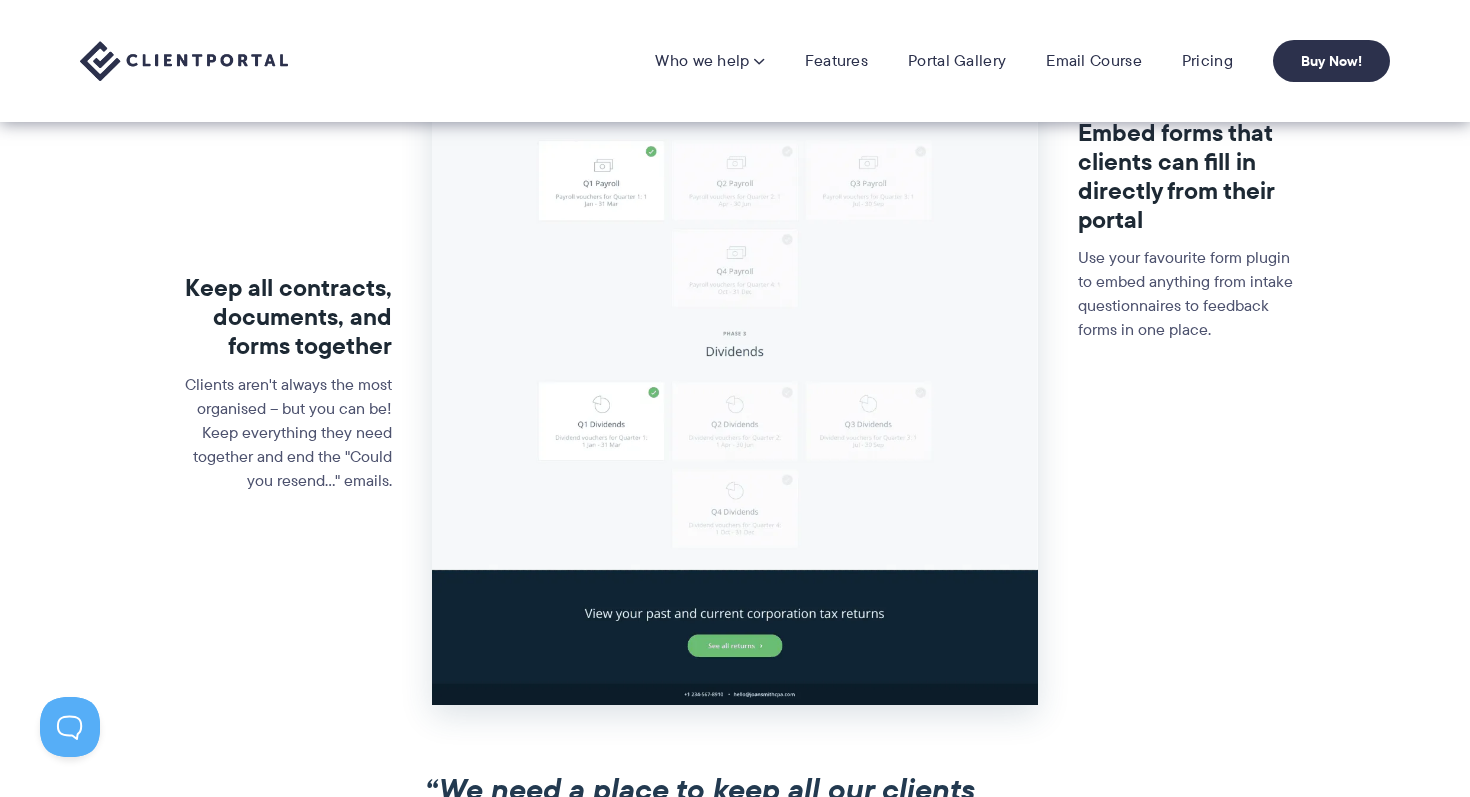 scroll, scrollTop: 694, scrollLeft: 0, axis: vertical 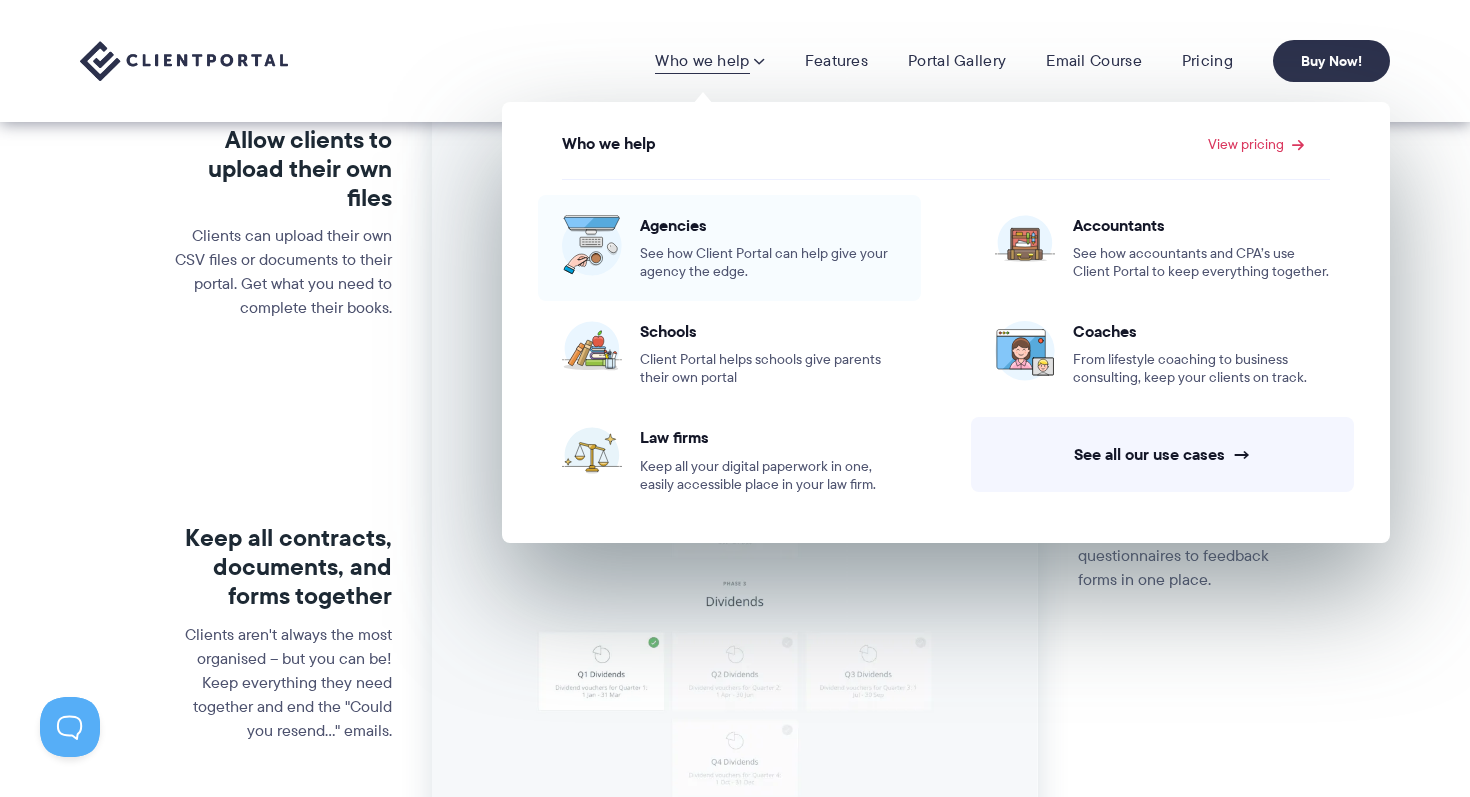 click on "Agencies" at bounding box center [768, 225] 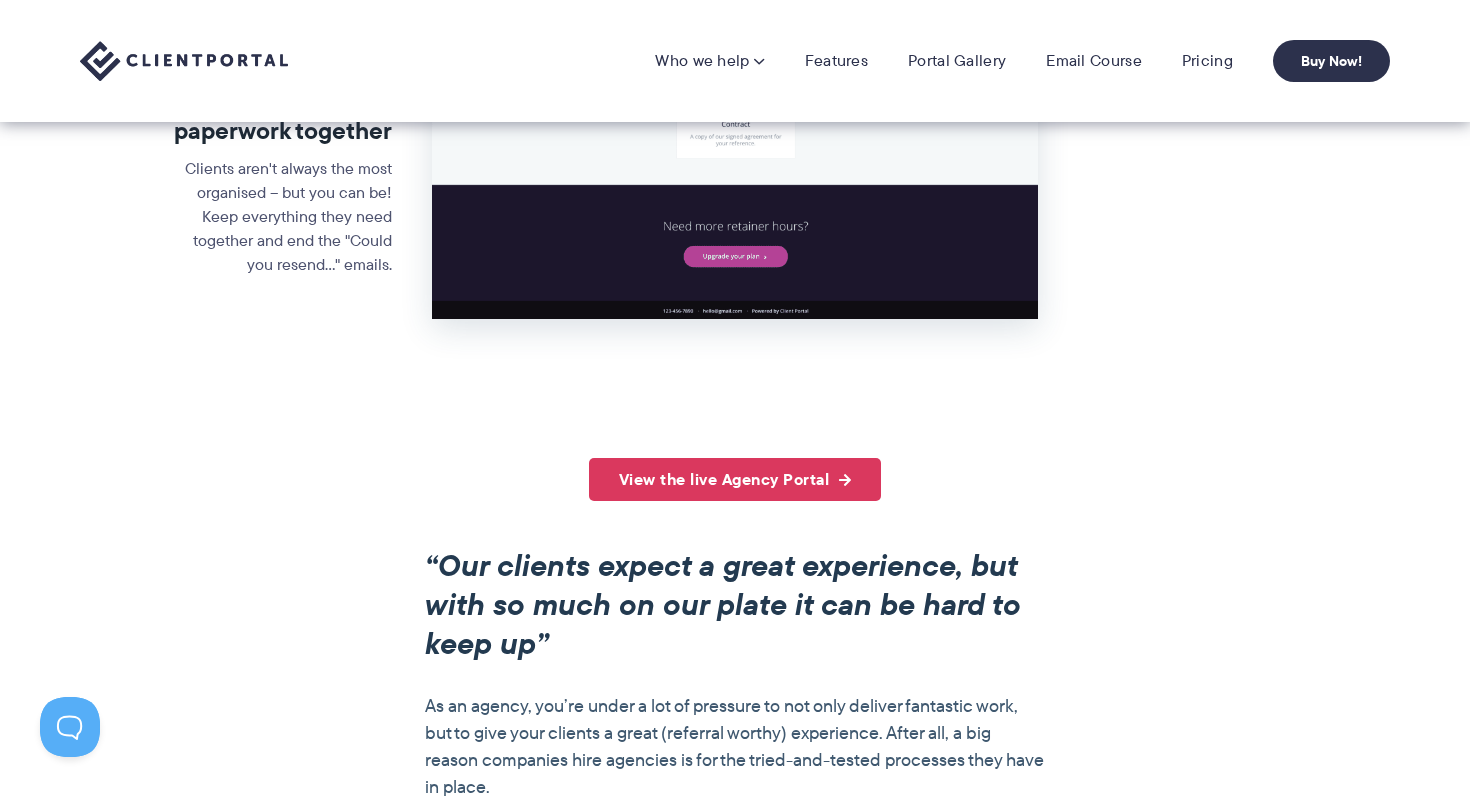 scroll, scrollTop: 0, scrollLeft: 0, axis: both 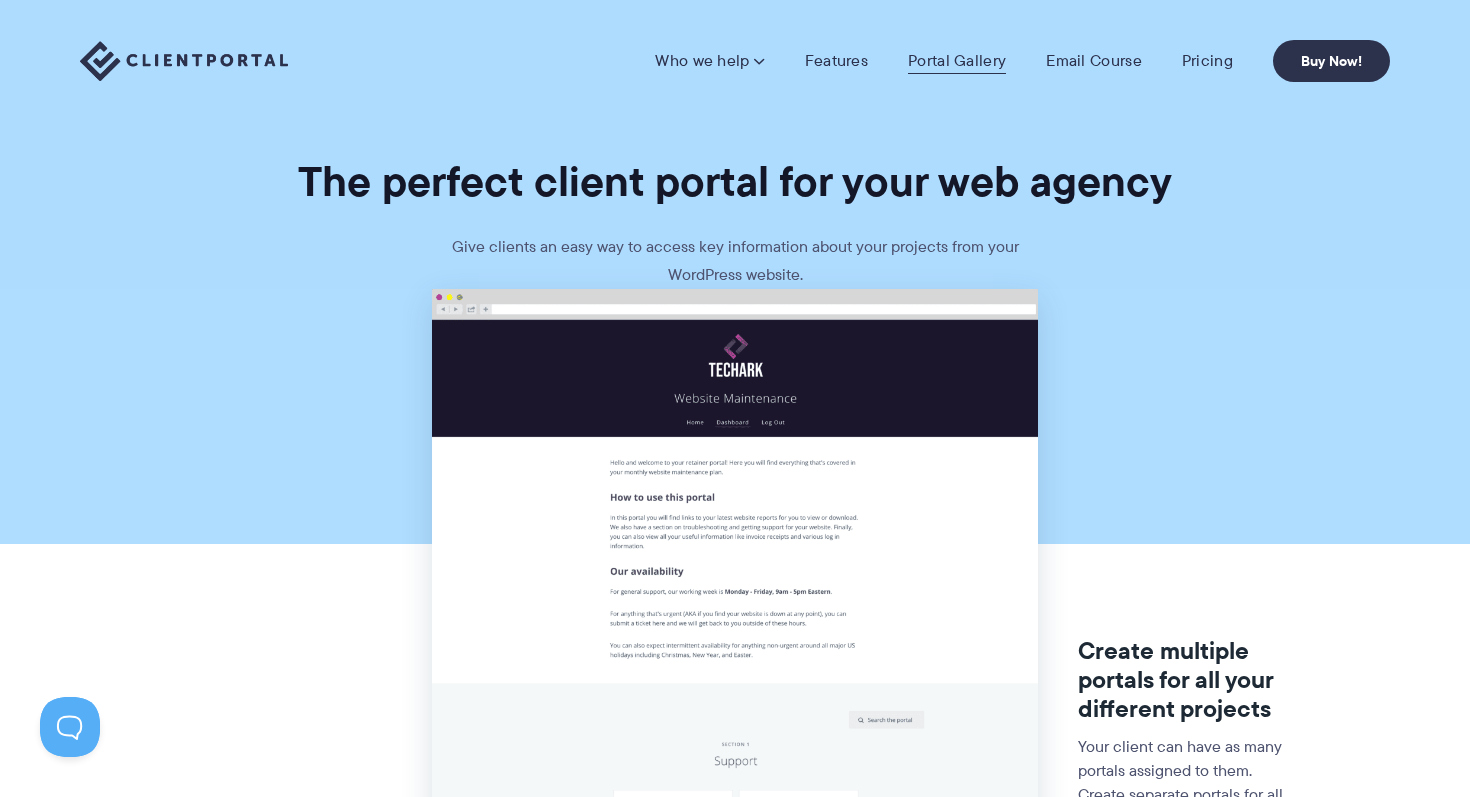 click on "Portal Gallery" at bounding box center (957, 61) 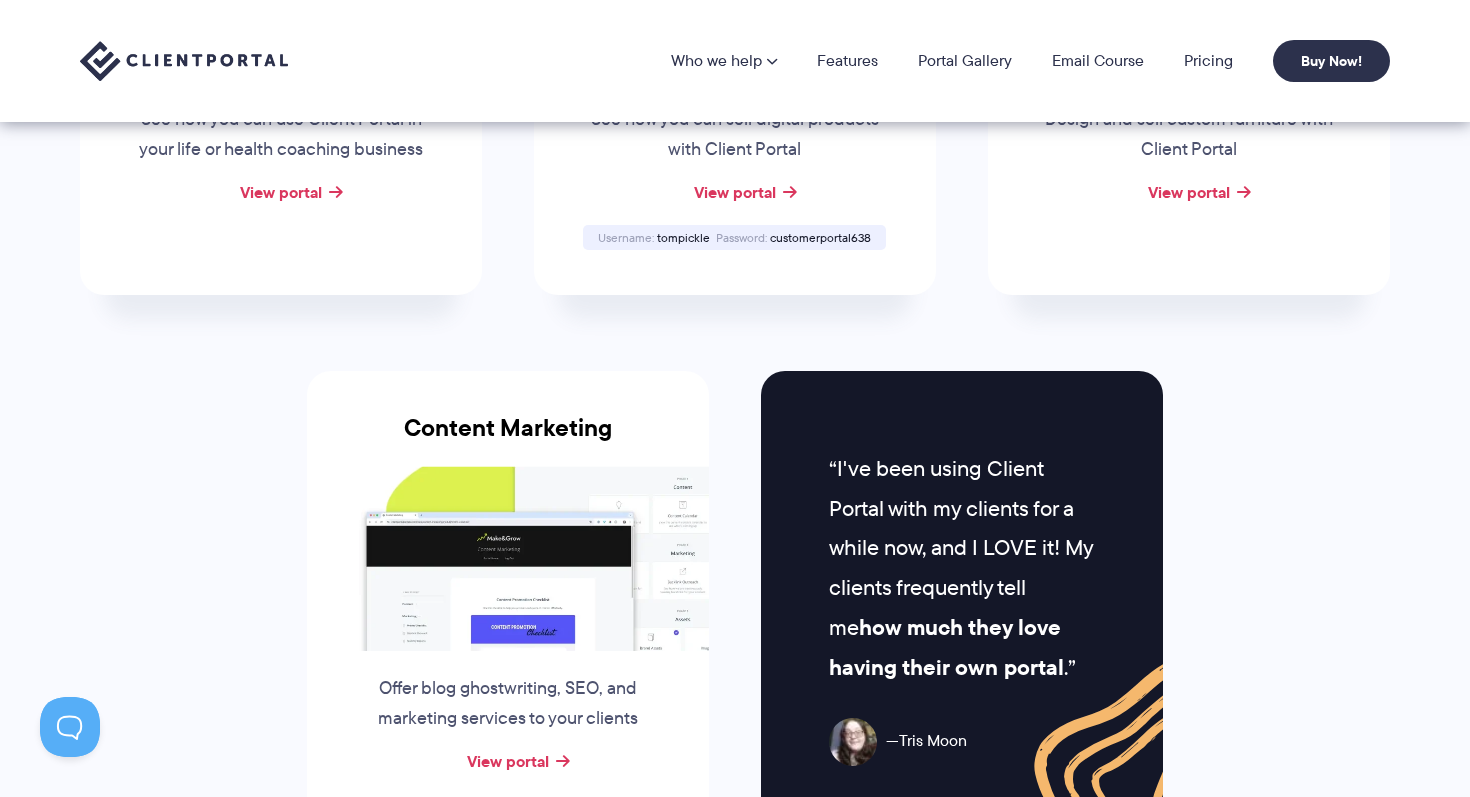 scroll, scrollTop: 1418, scrollLeft: 0, axis: vertical 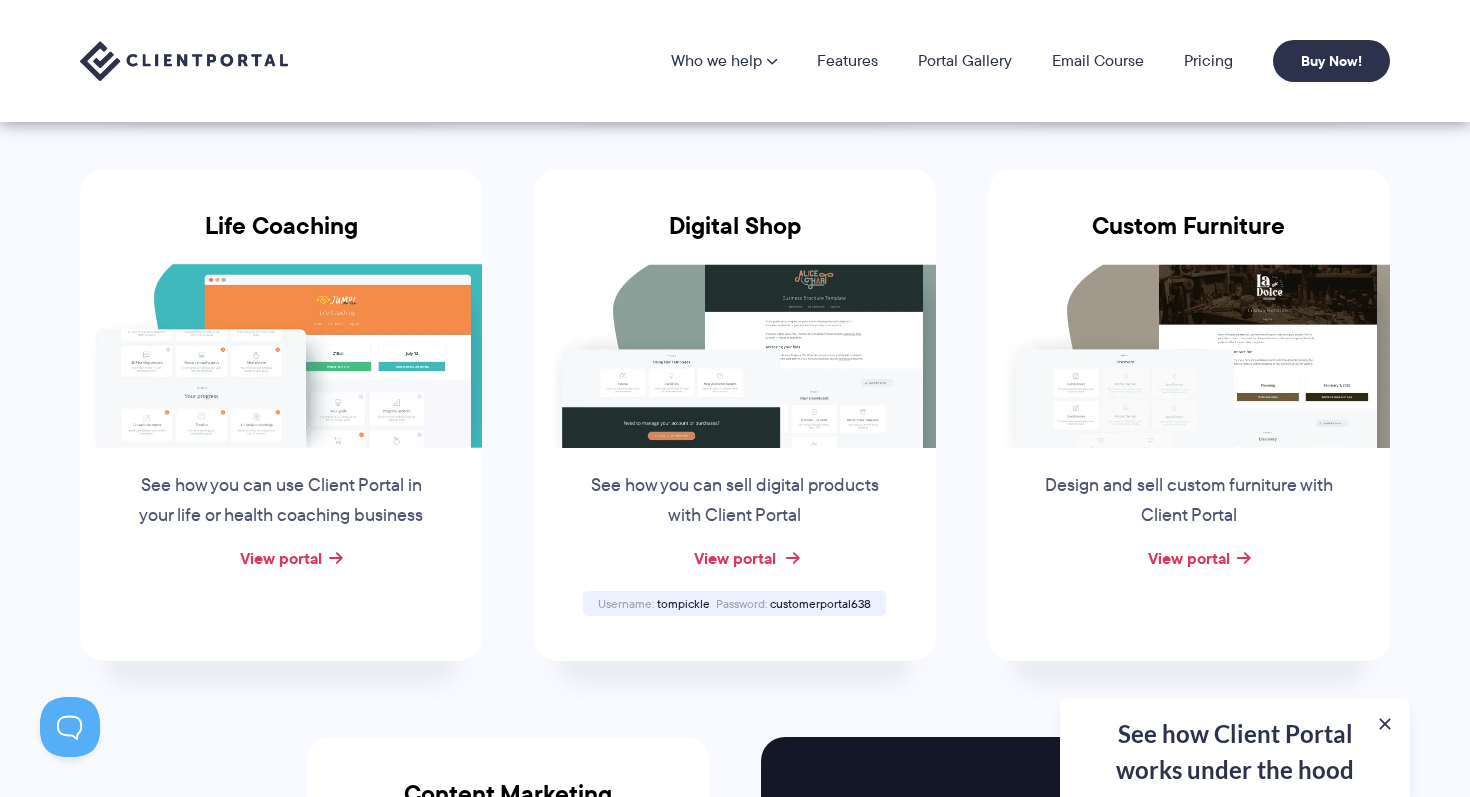 click on "View portal" at bounding box center (735, 558) 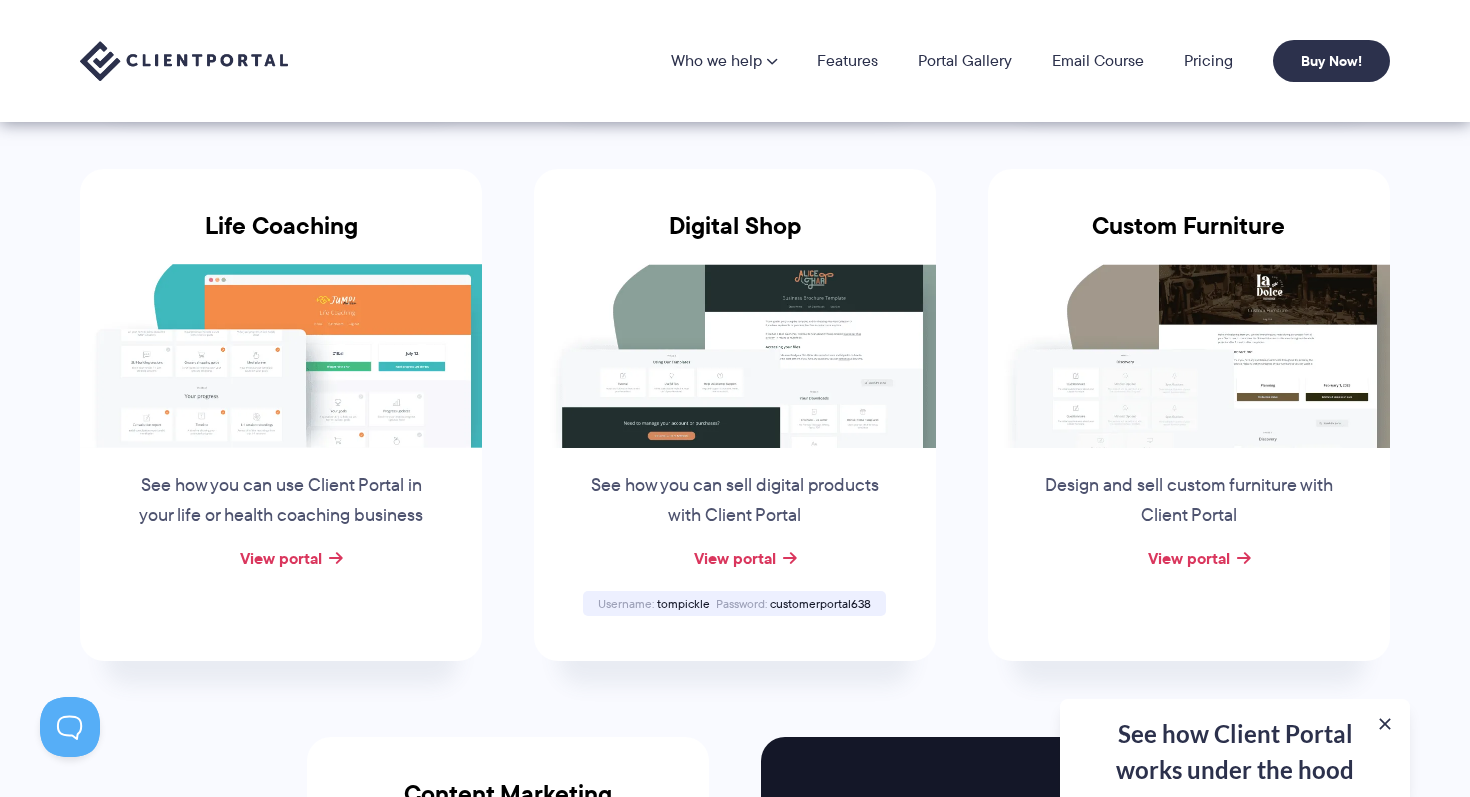 click on "See how you can sell digital products with Client Portal" at bounding box center [735, 501] 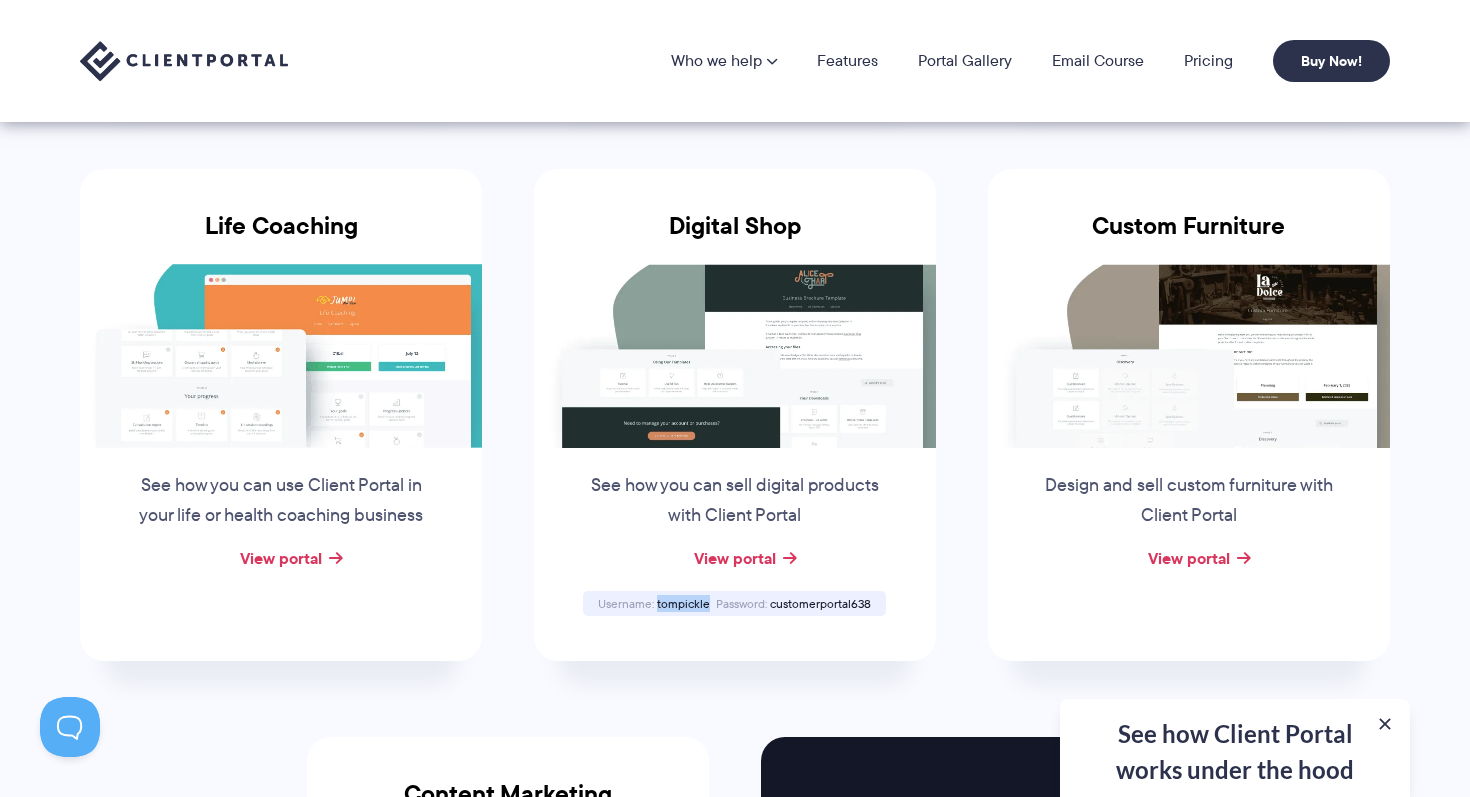click on "tompickle" at bounding box center [683, 603] 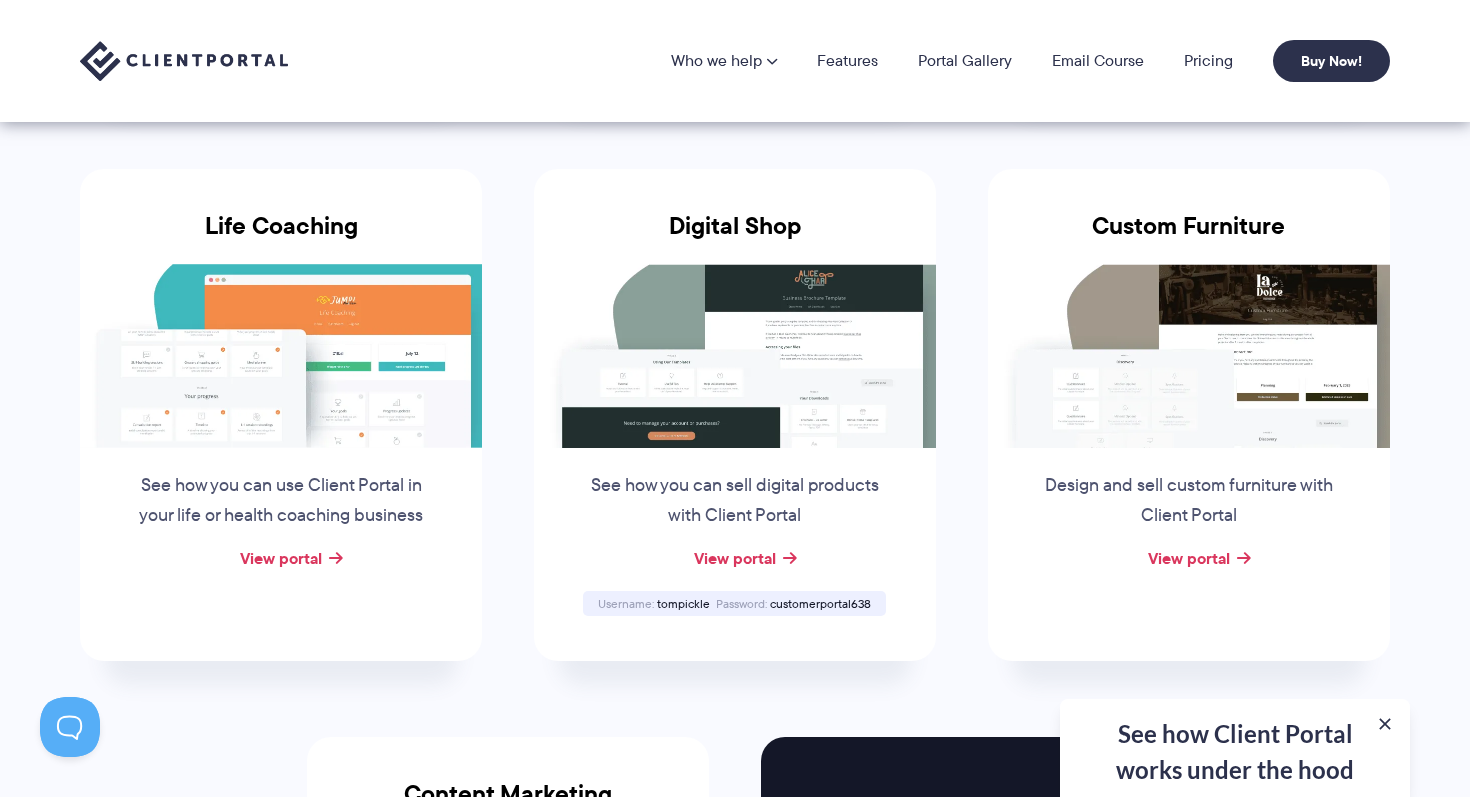 click on "customerportal638" at bounding box center (820, 603) 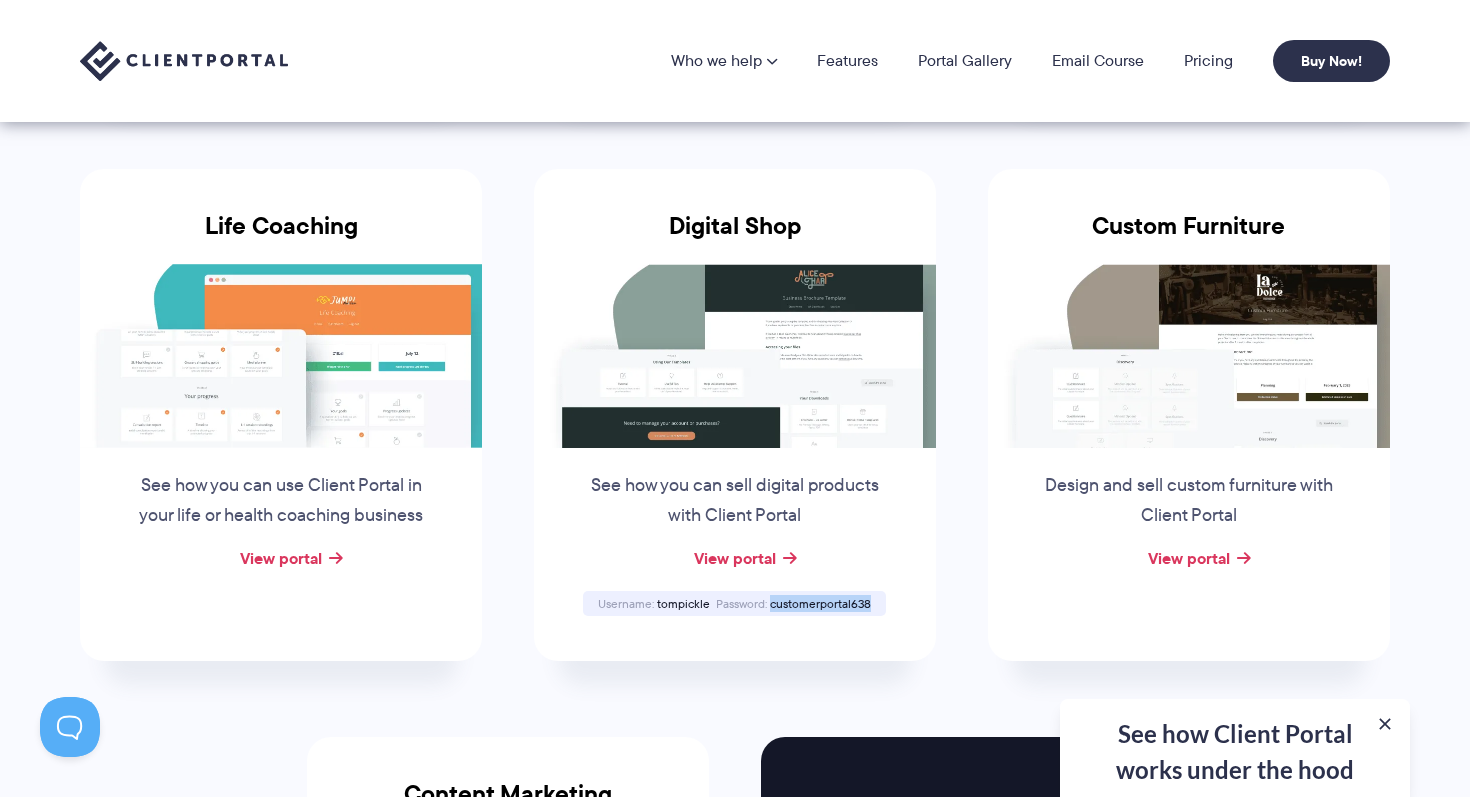 click on "customerportal638" at bounding box center (820, 603) 